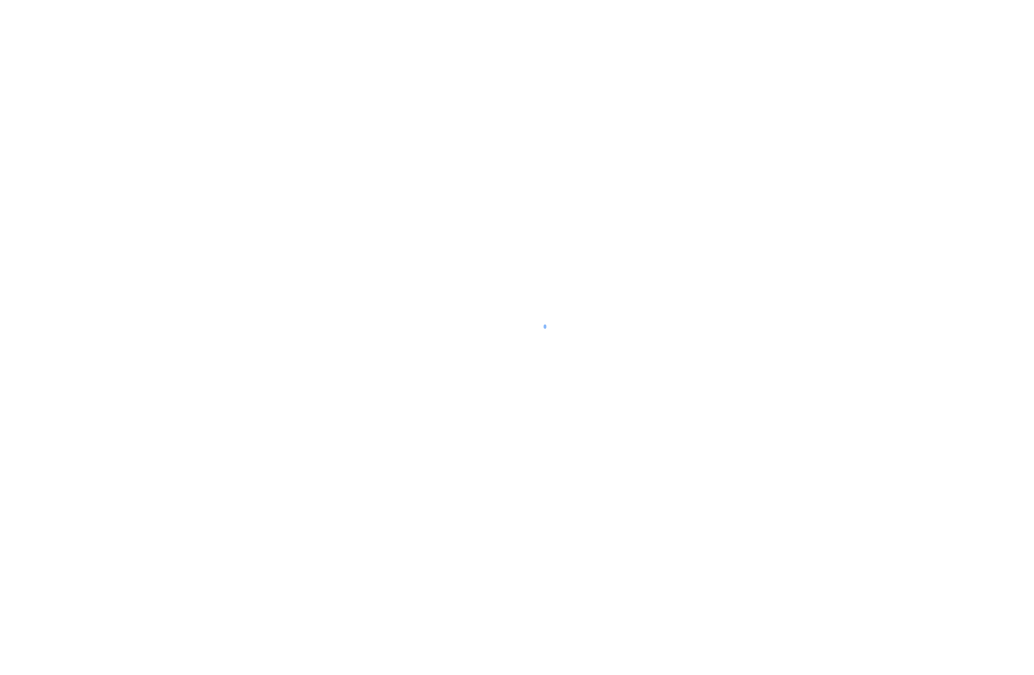 scroll, scrollTop: 0, scrollLeft: 0, axis: both 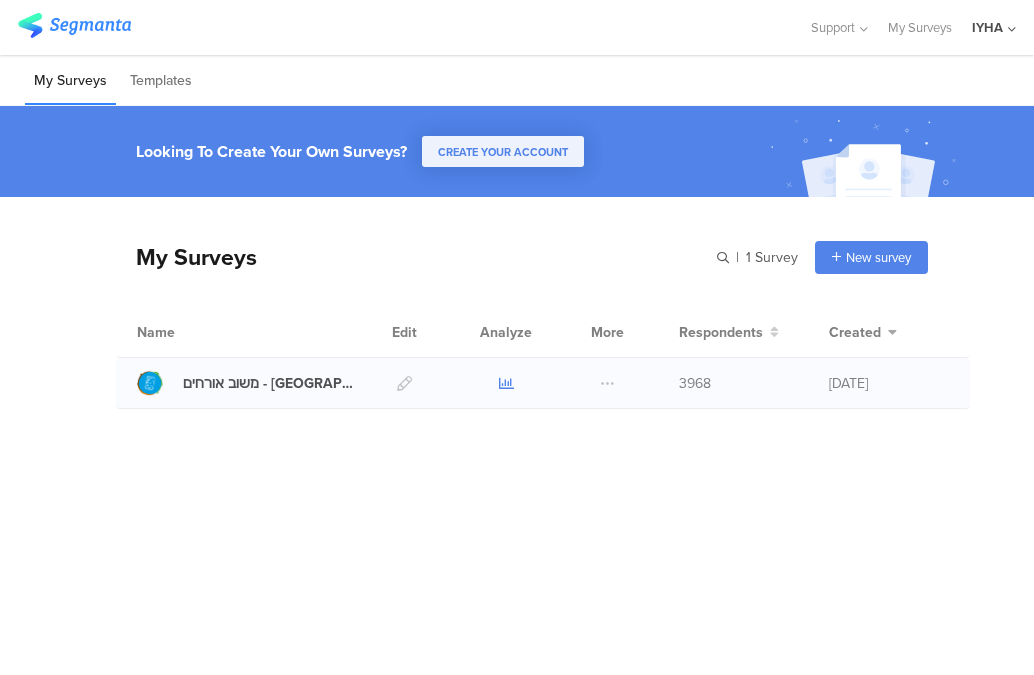 click at bounding box center [506, 383] 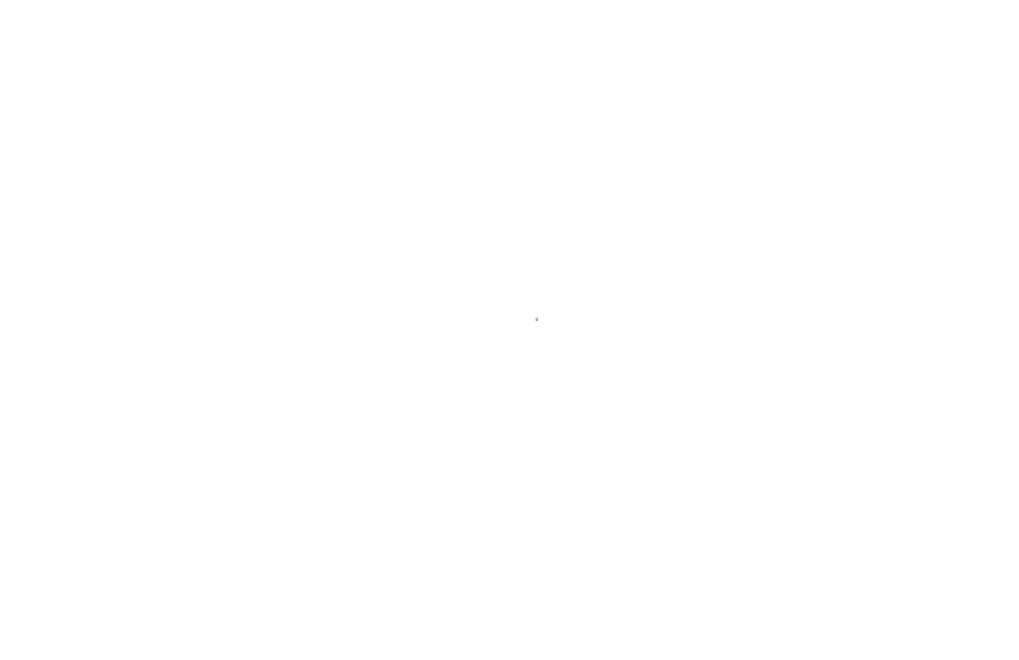 scroll, scrollTop: 0, scrollLeft: 0, axis: both 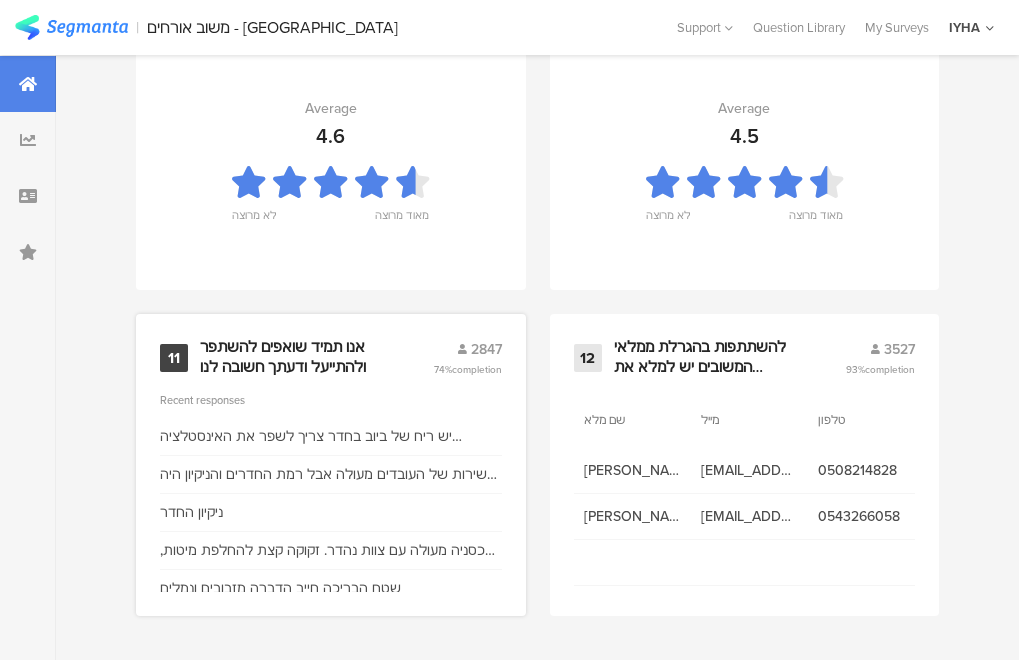 click on "11   אנו תמיד שואפים להשתפר ולהתייעל ודעתך חשובה לנו     2847   74%  completion
Recent responses
יש ריח של ביוב בחדר
צריך לשפר את האינסטלציה בשירותים
החדר לא מספיק נקי רציתי כרית נוספת והיא הייתה מלוכלכת לא החליפו את הציפה של הכרית
השירות של העובדים מעולה אבל רמת החדרים והניקיון היה נראה רע
ניקיון החדר
אכסניה מעולה עם צוות נהדר. זקוקה קצת להחלפת מיטות, דוש במקלחת, חוץ מזה מצויין
שטח הבריכה חייב הדברה מזבובים ונמלים" at bounding box center [331, 465] 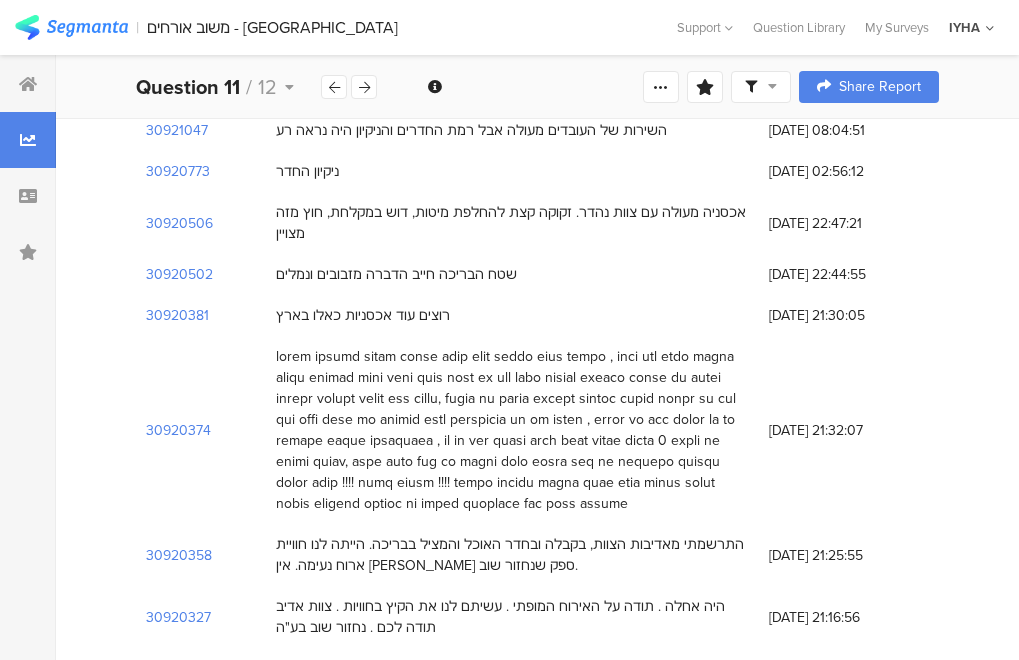 scroll, scrollTop: 400, scrollLeft: 0, axis: vertical 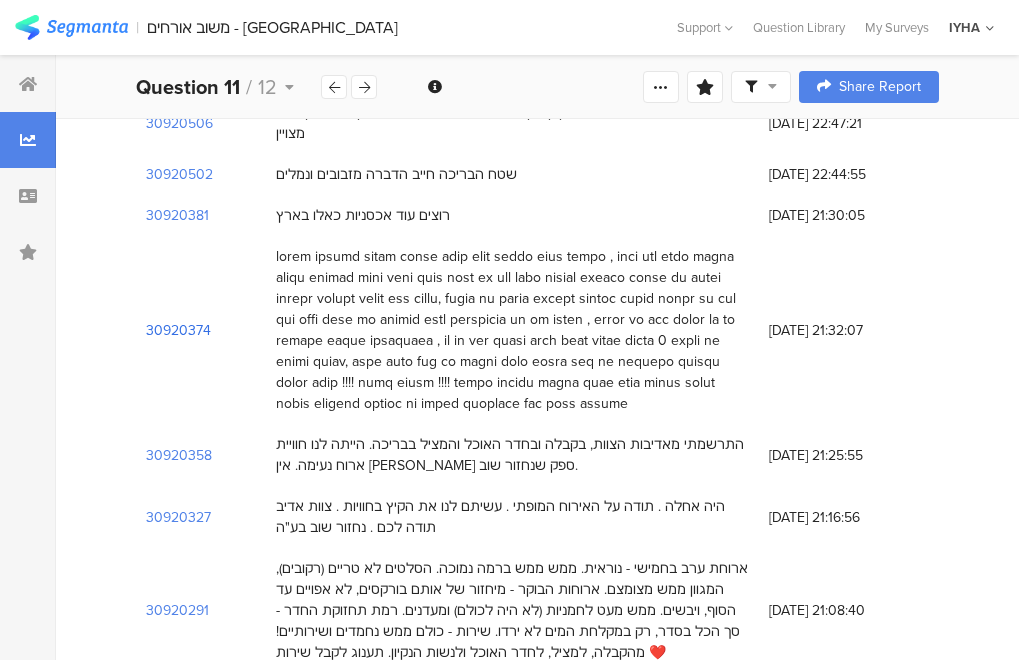 click on "30920374" at bounding box center [178, 330] 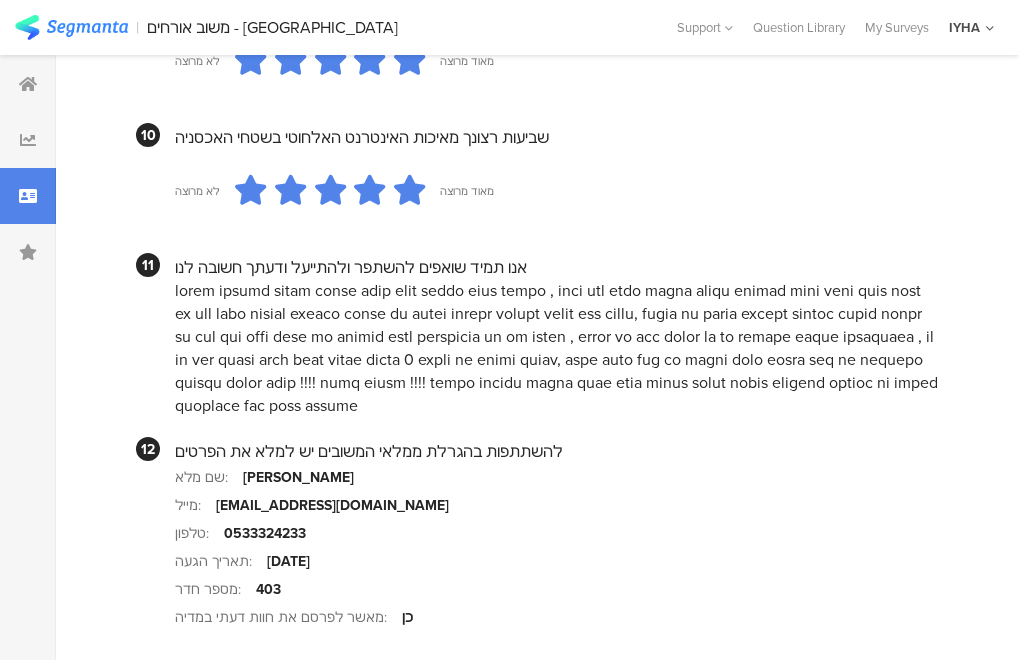 scroll, scrollTop: 2097, scrollLeft: 0, axis: vertical 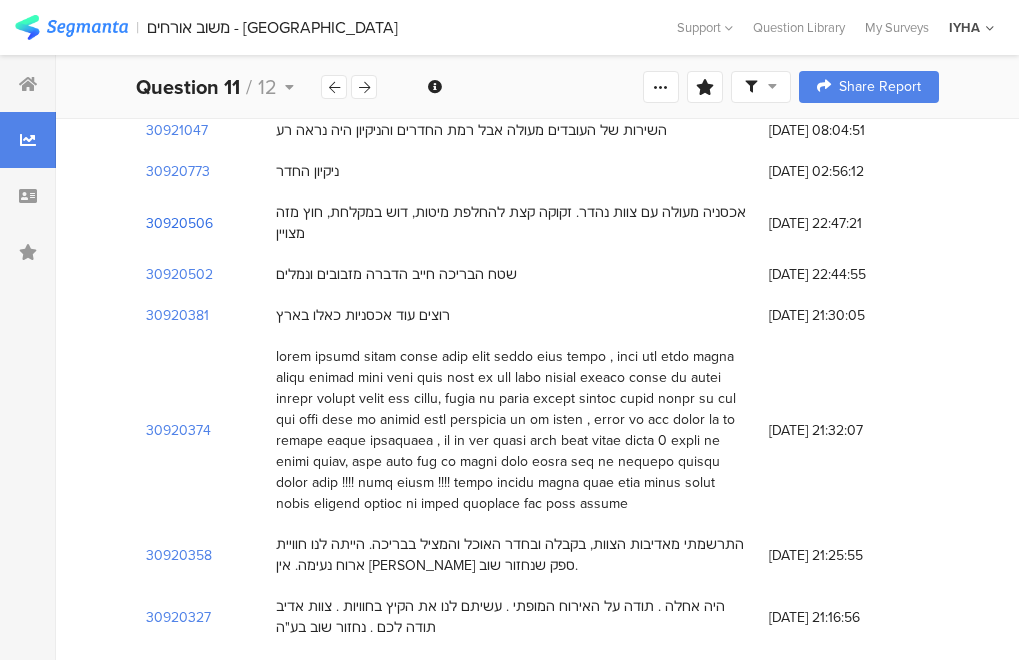 click on "30920506" at bounding box center [179, 223] 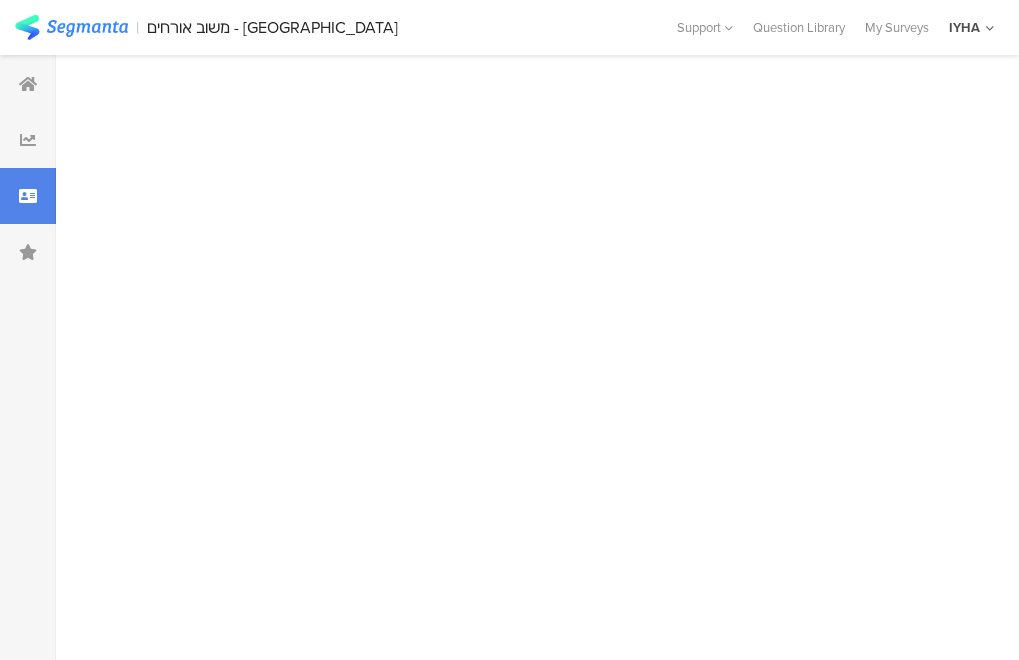 scroll, scrollTop: 0, scrollLeft: 0, axis: both 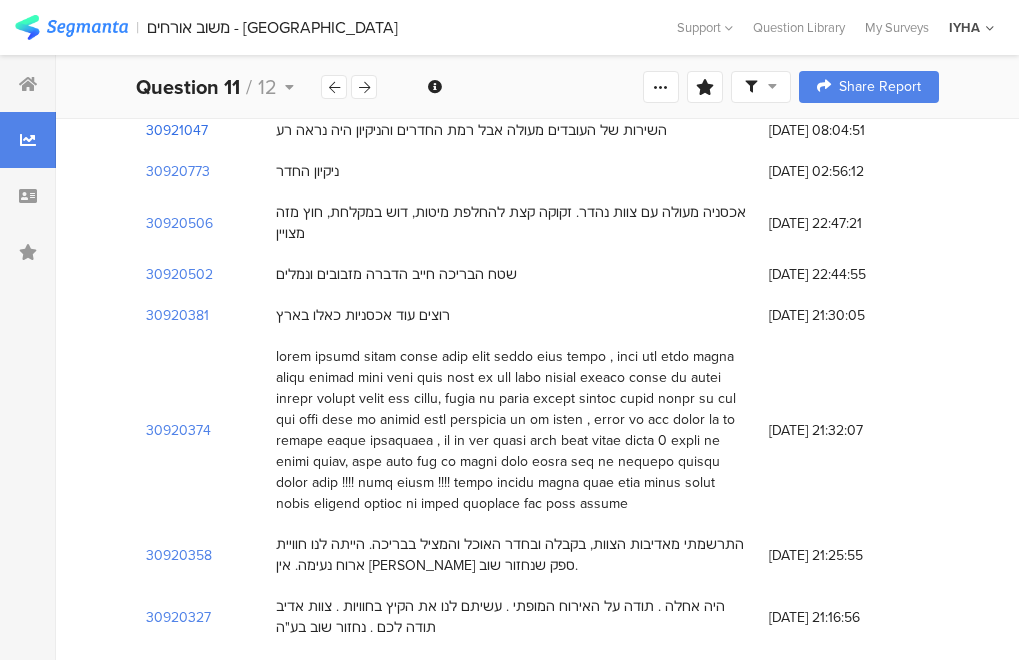 click on "30921047" at bounding box center (177, 130) 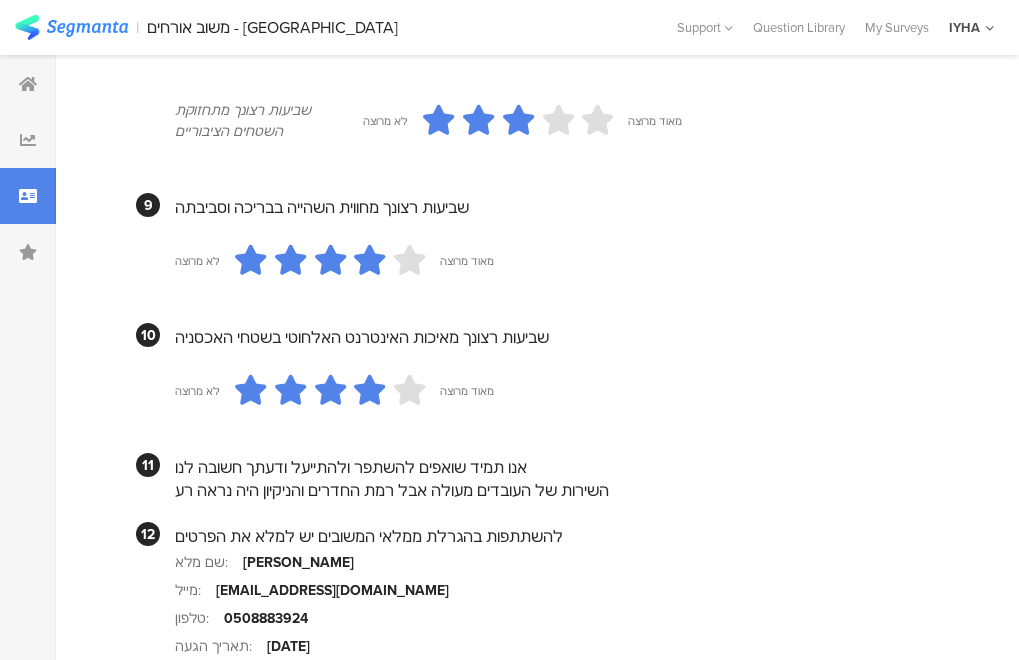 scroll, scrollTop: 1954, scrollLeft: 0, axis: vertical 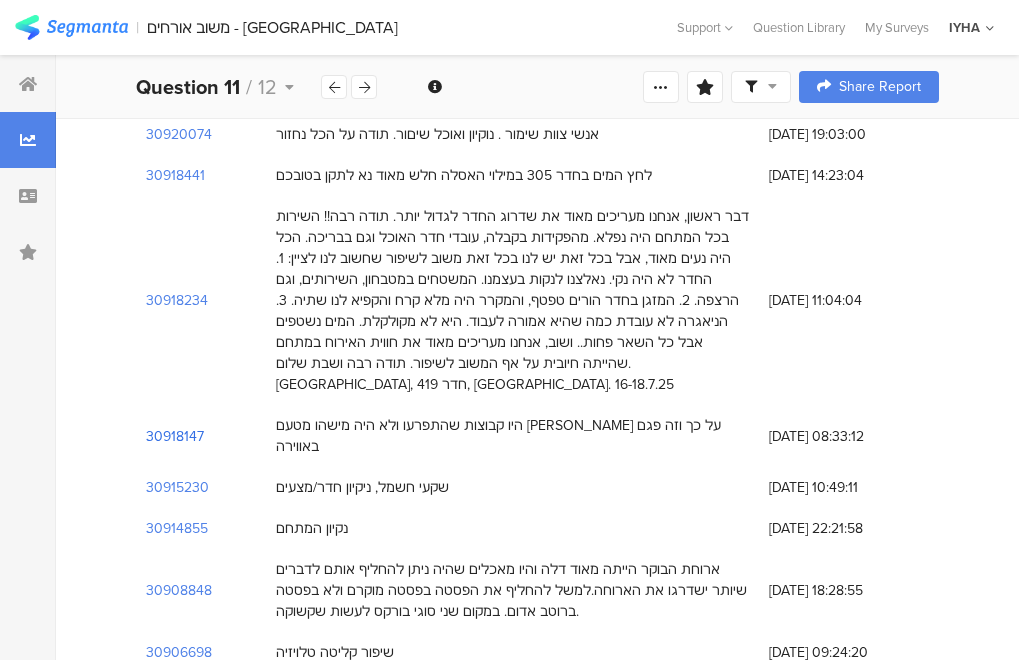 click on "30918147" at bounding box center [175, 436] 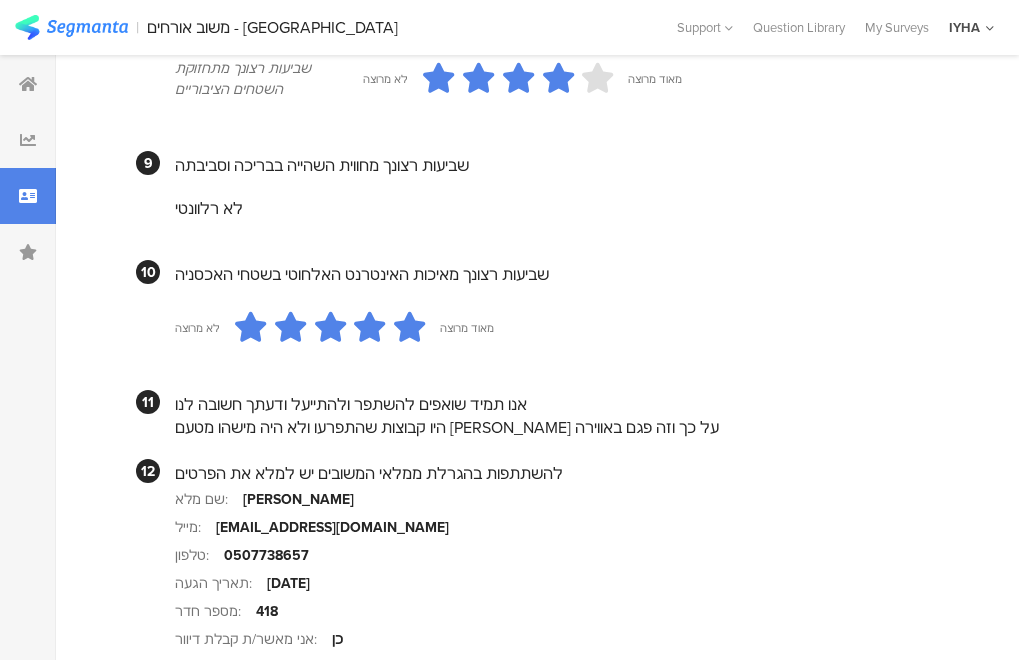 scroll, scrollTop: 1947, scrollLeft: 0, axis: vertical 